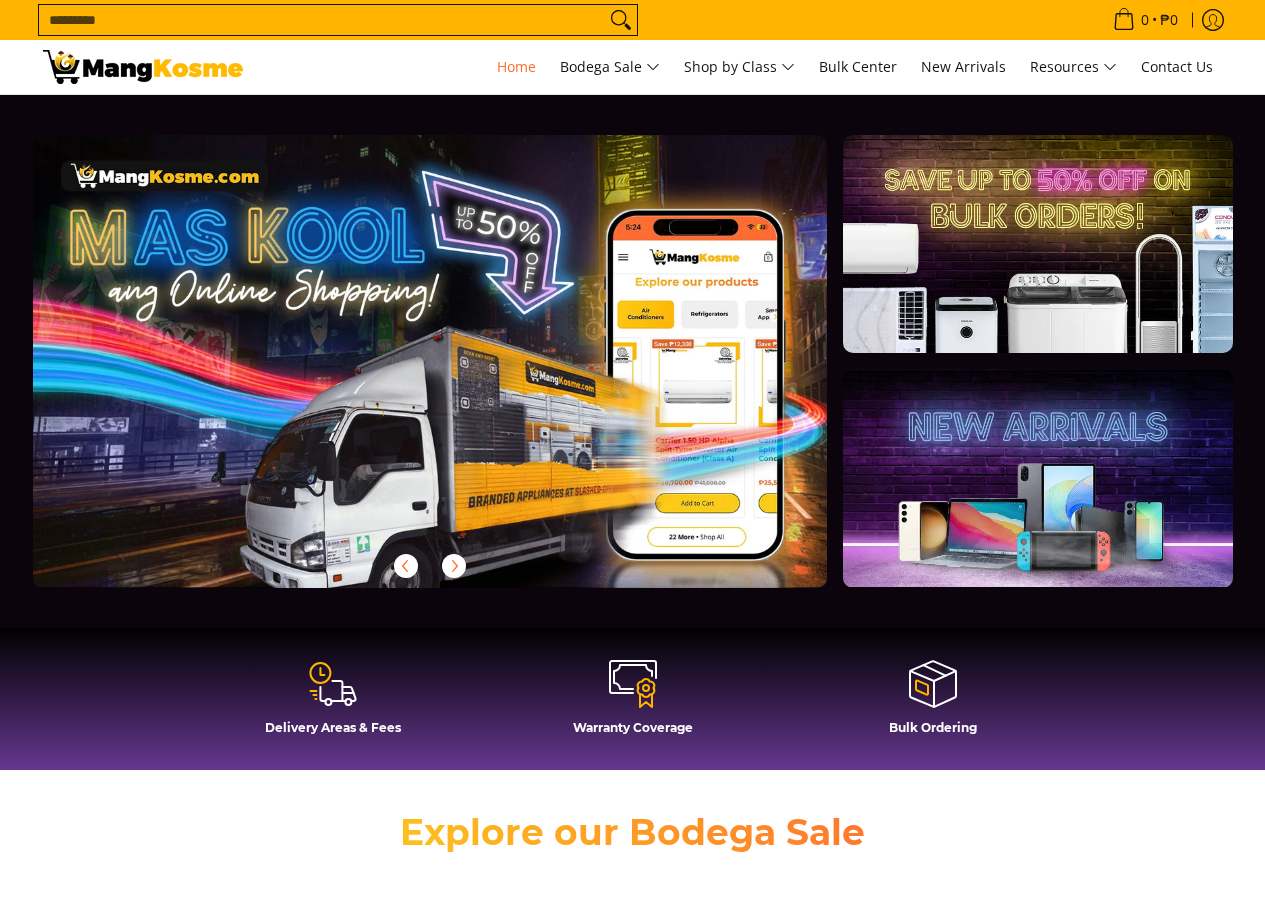 scroll, scrollTop: 0, scrollLeft: 0, axis: both 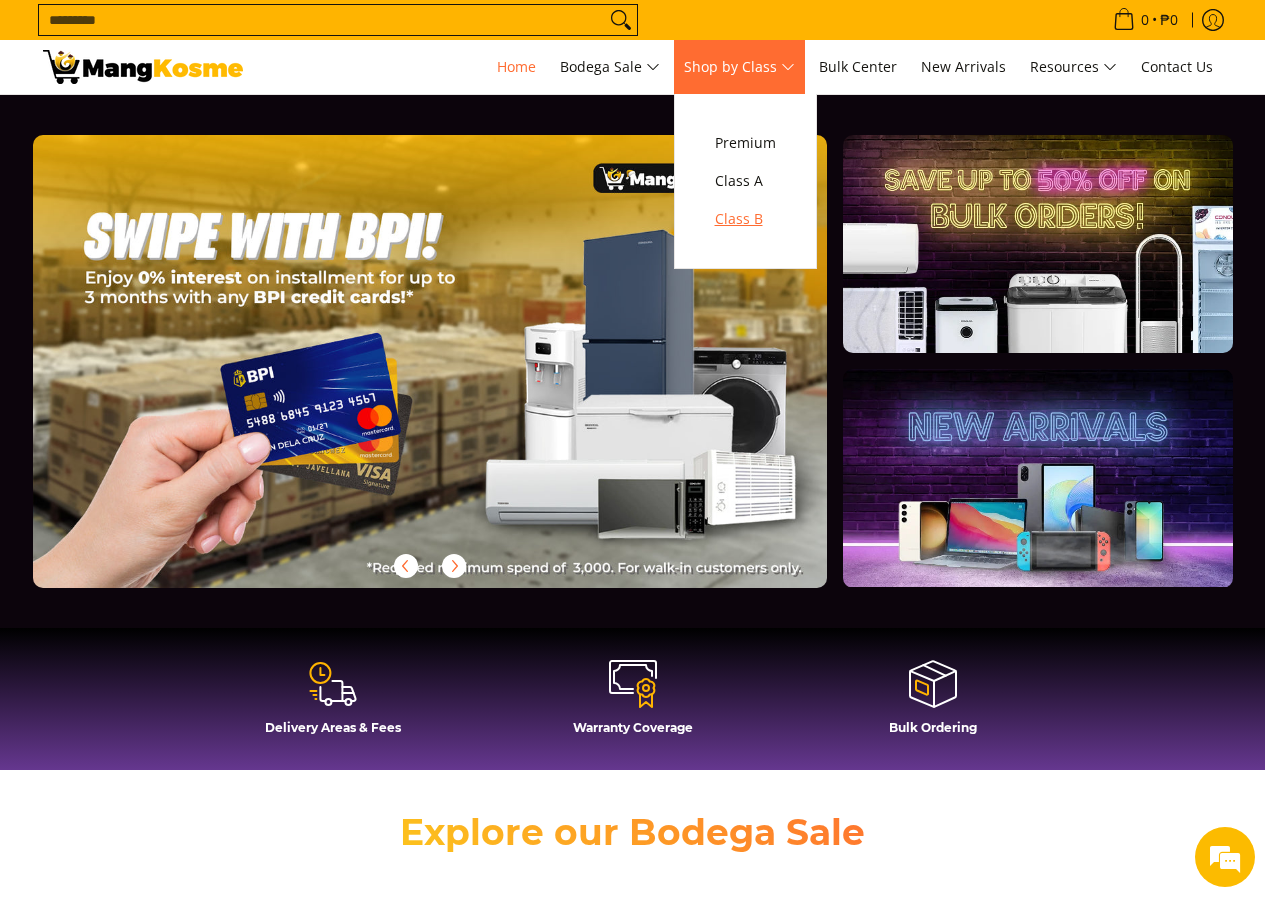 click on "Class B" at bounding box center (745, 219) 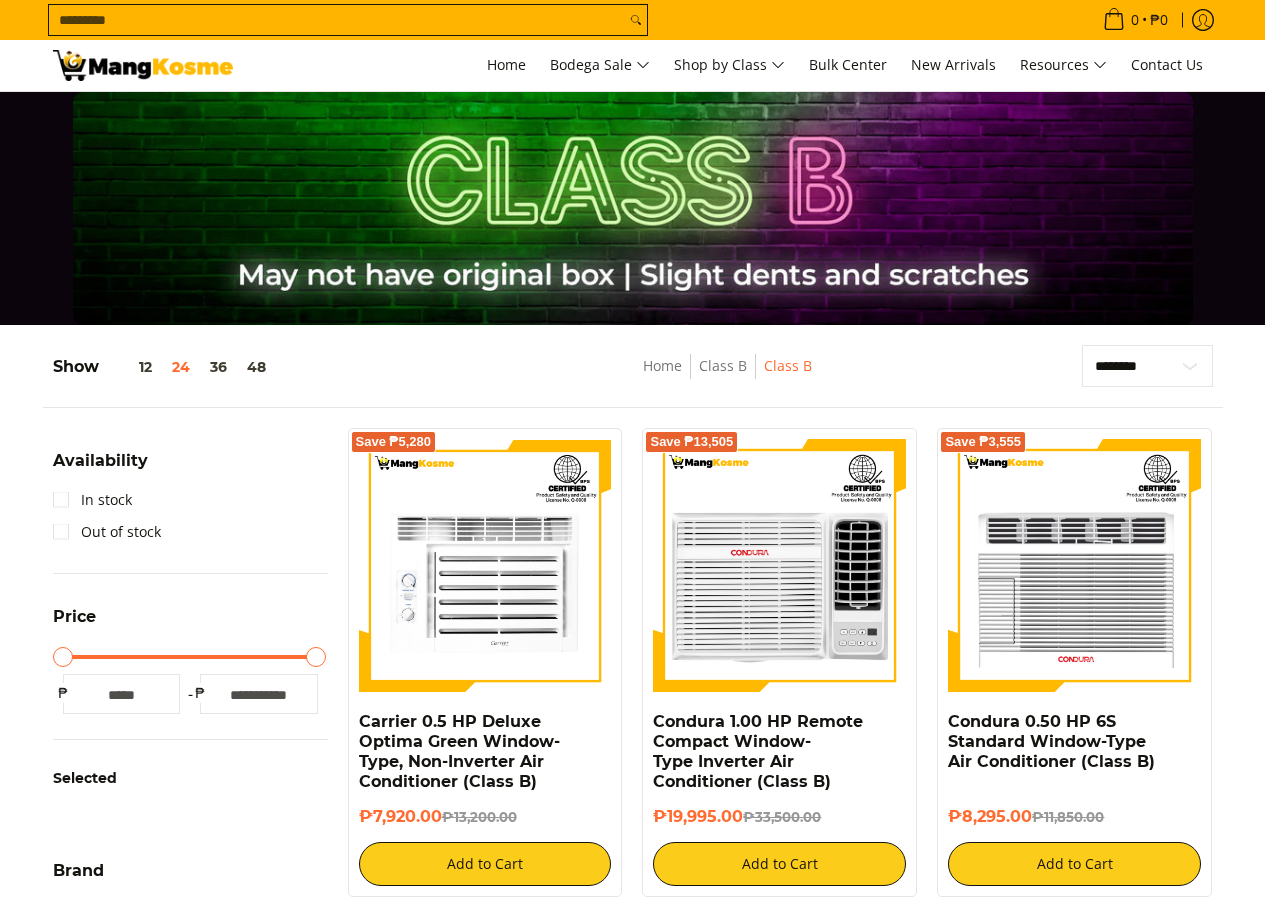 scroll, scrollTop: 0, scrollLeft: 0, axis: both 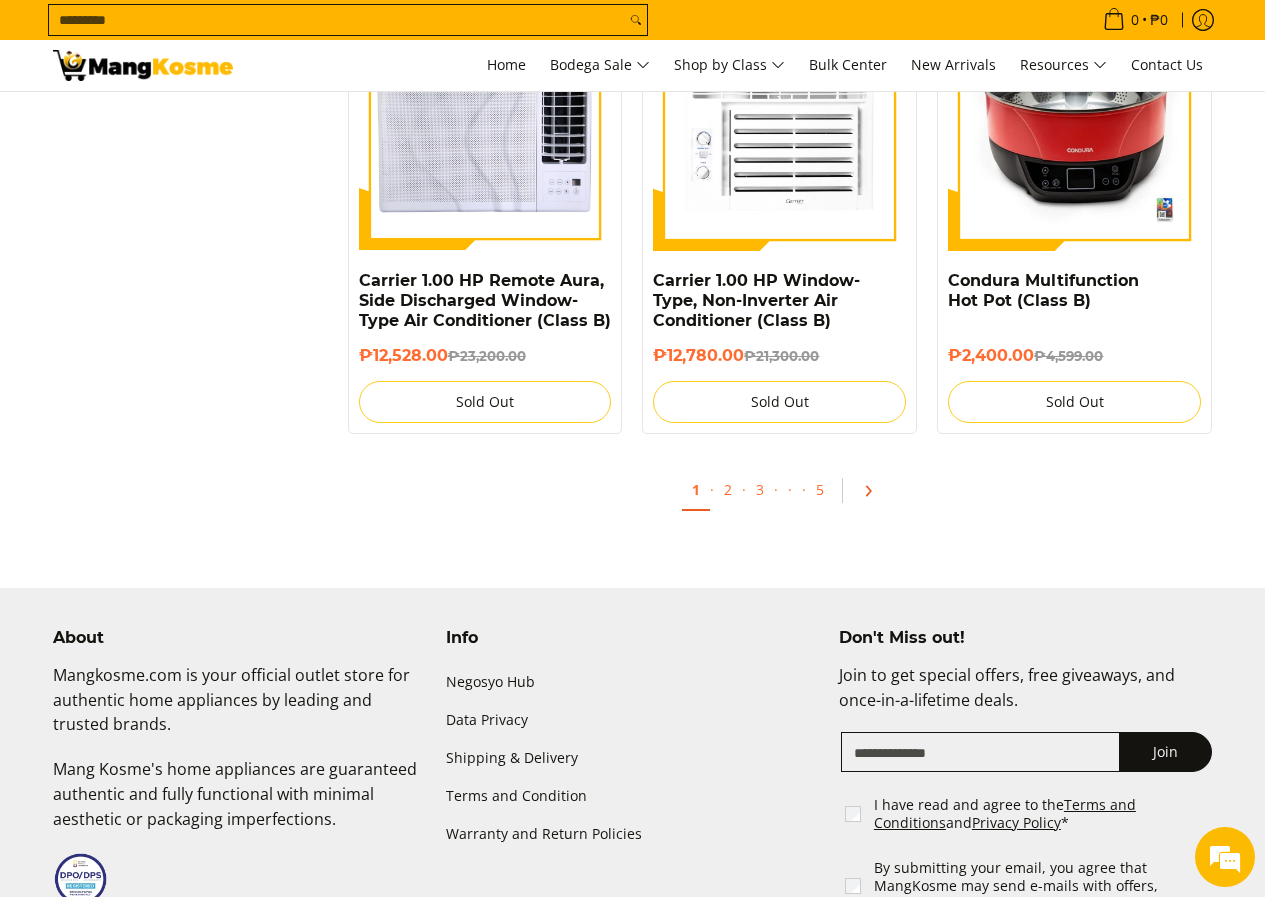 click at bounding box center (868, 491) 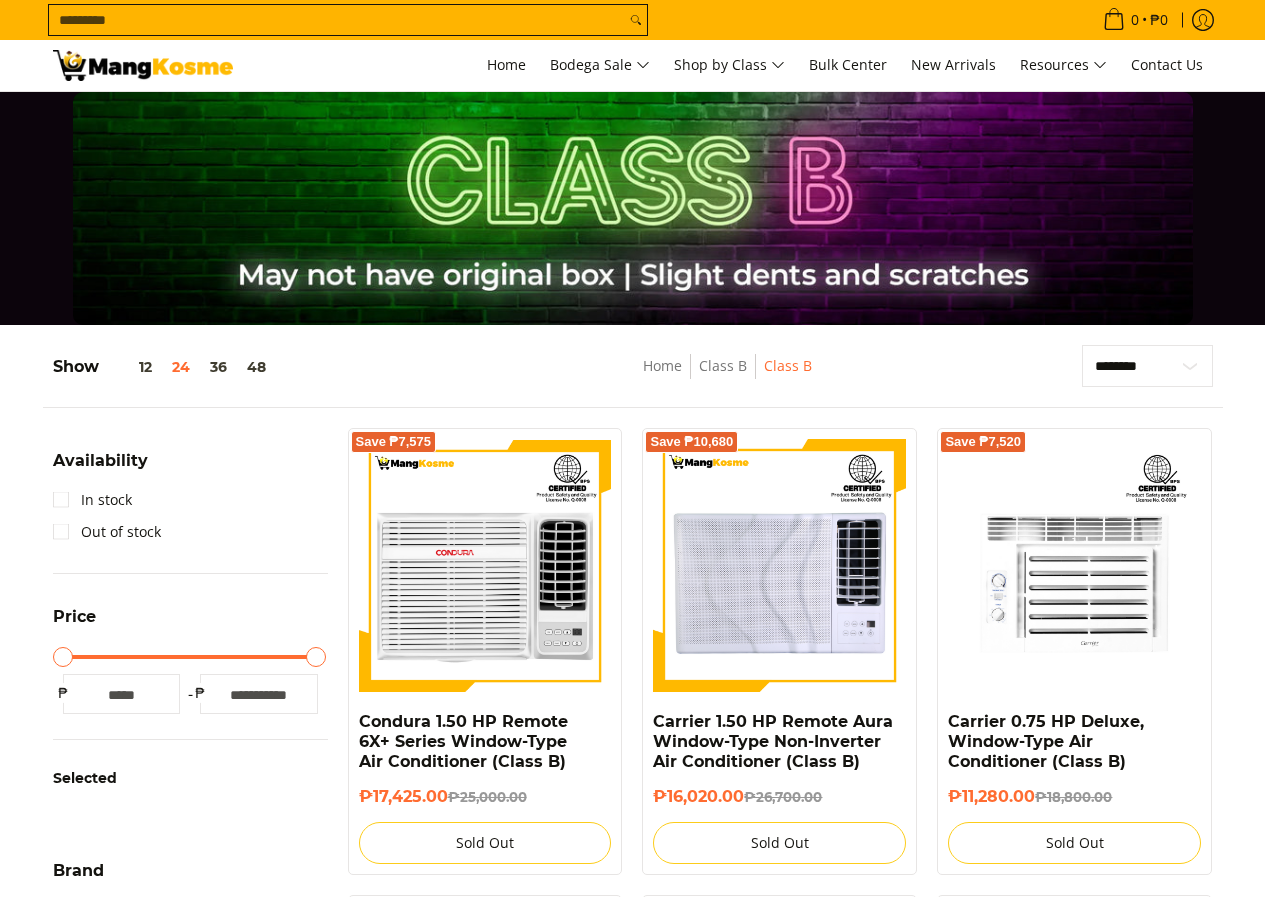 scroll, scrollTop: 0, scrollLeft: 0, axis: both 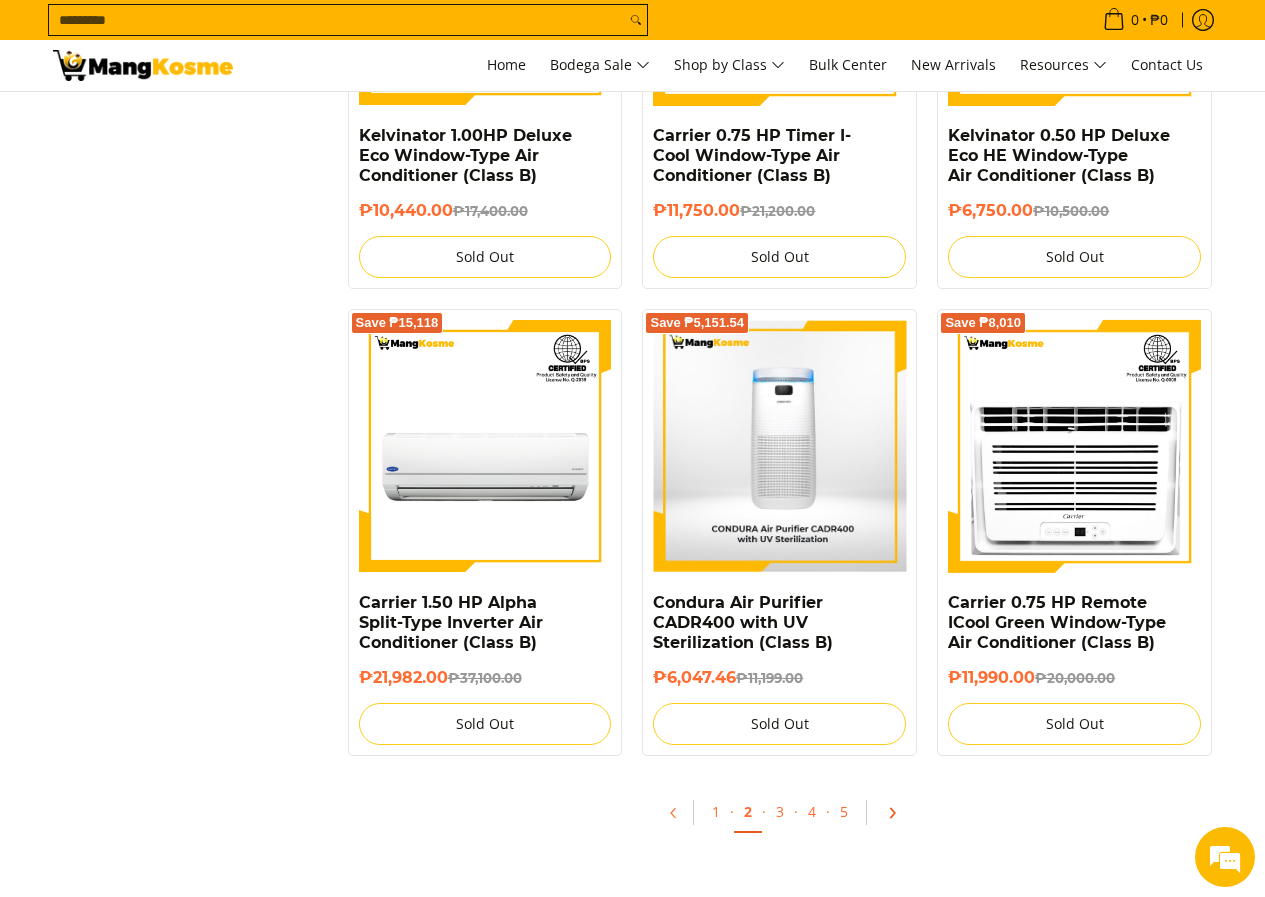 click at bounding box center (889, 813) 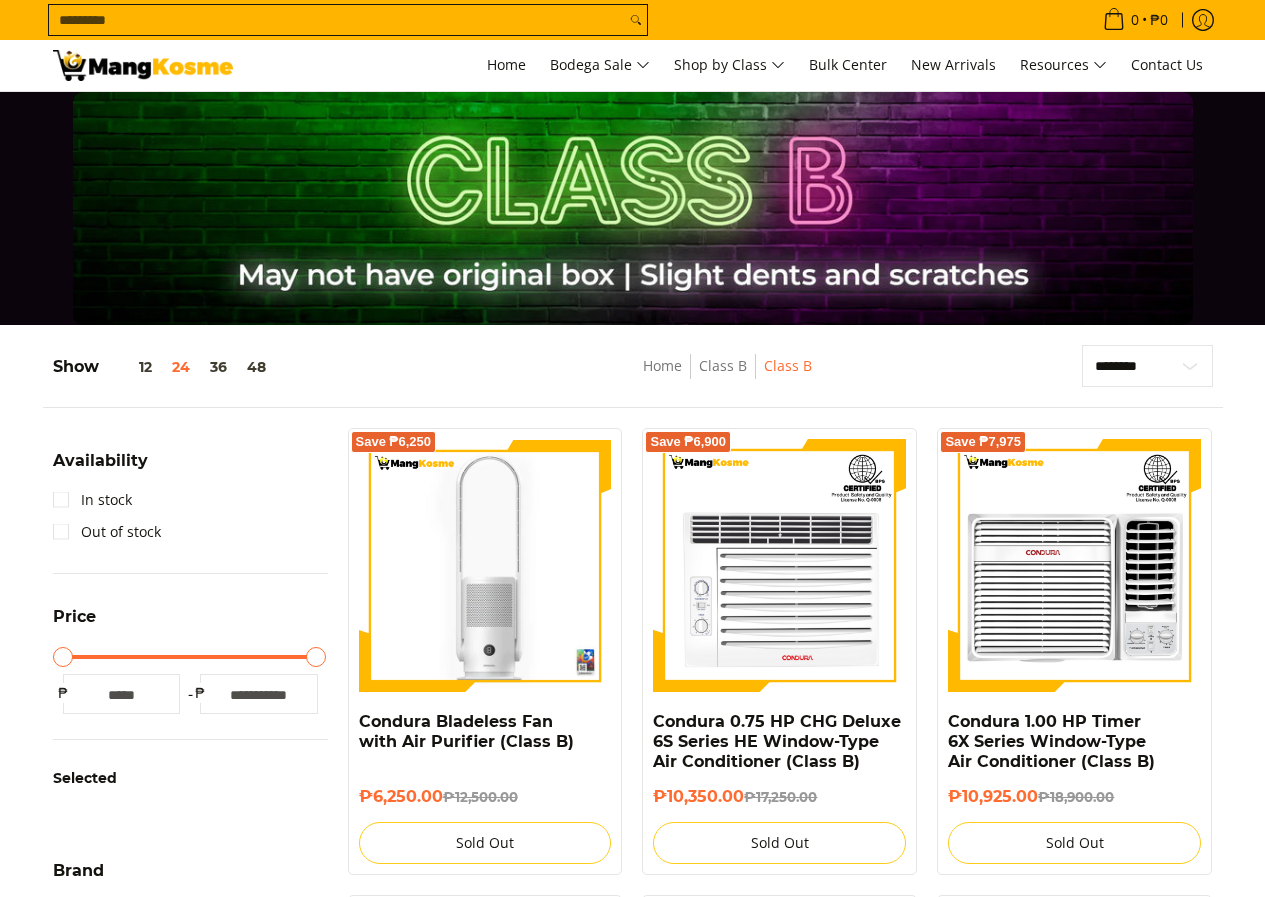 scroll, scrollTop: 0, scrollLeft: 0, axis: both 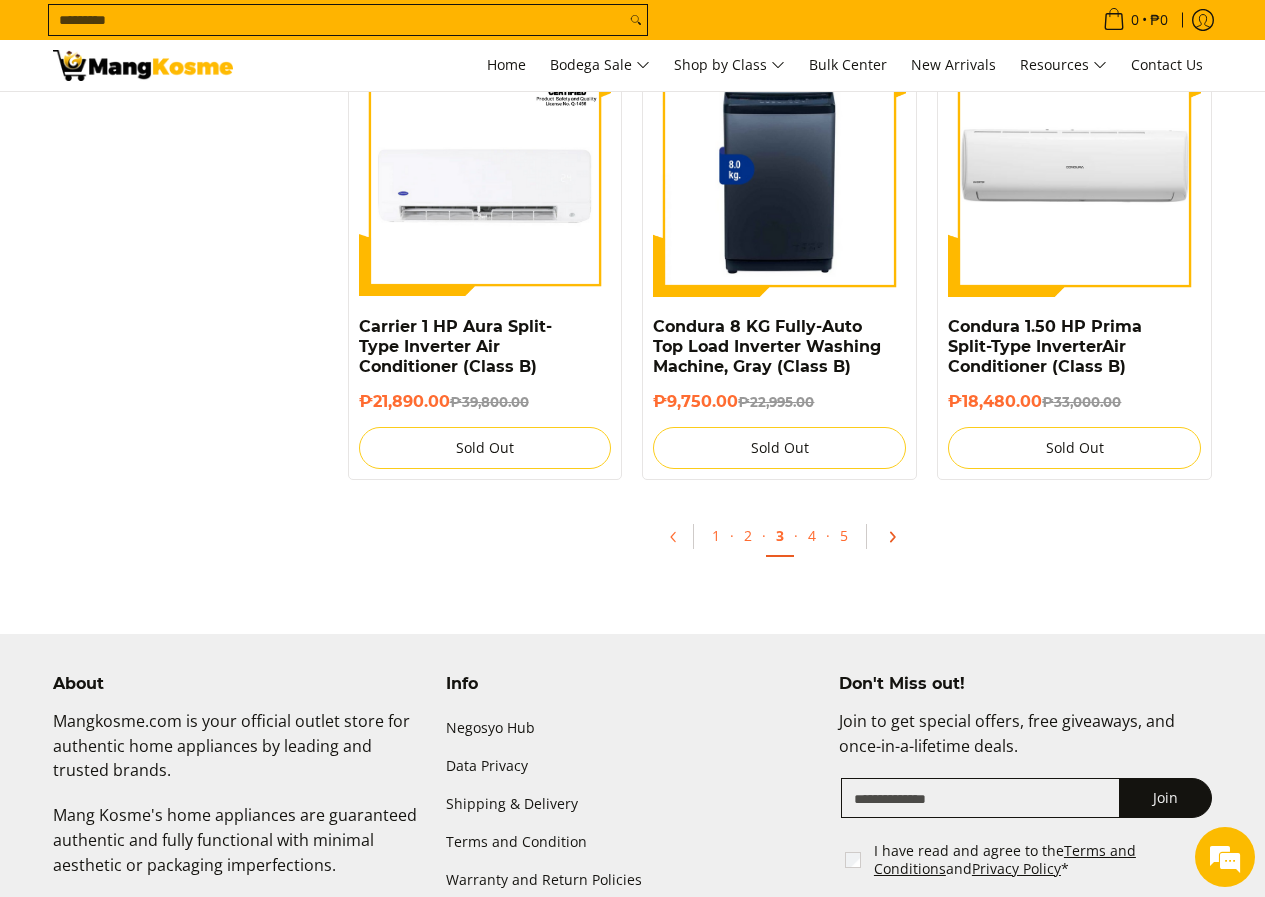 click at bounding box center [892, 537] 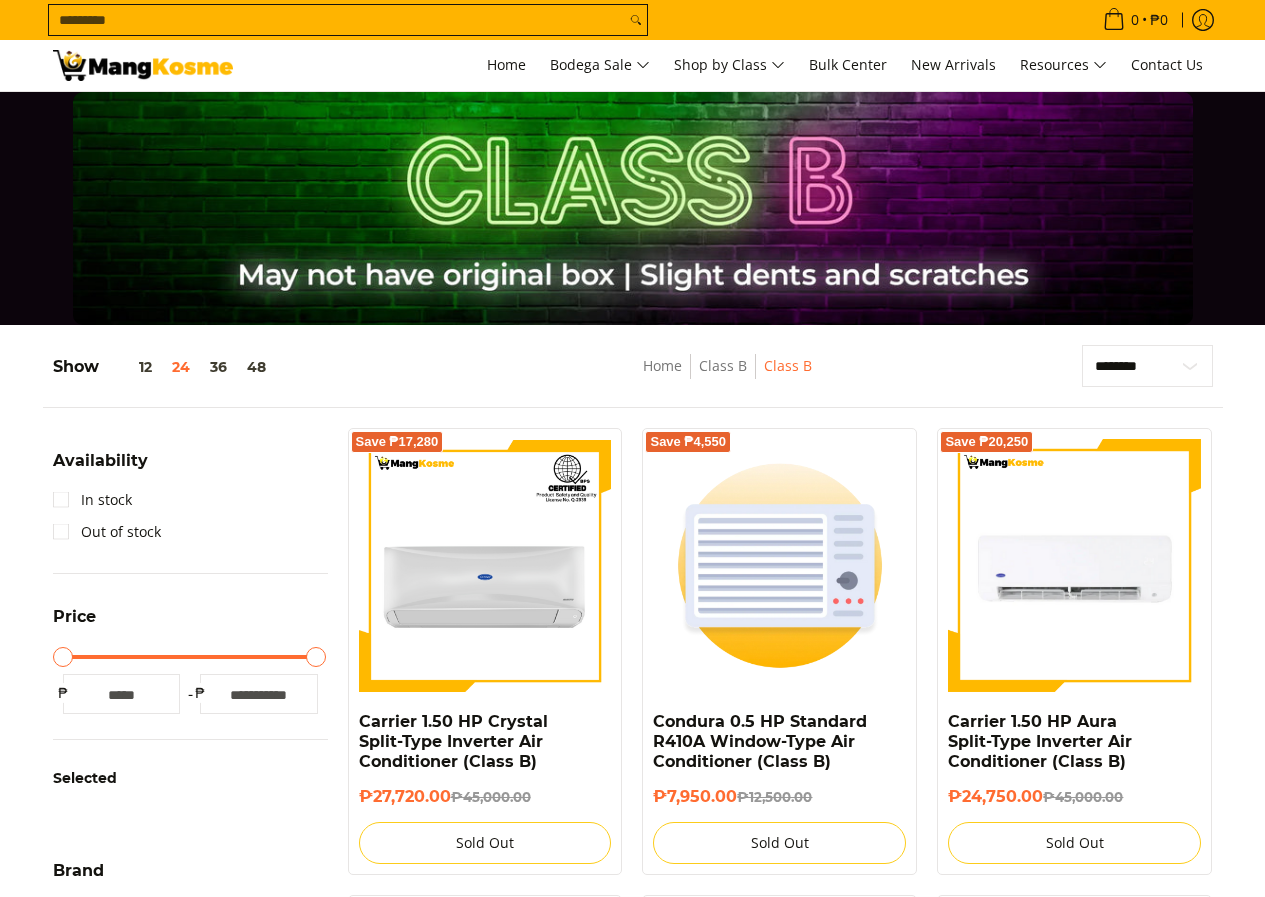 scroll, scrollTop: 0, scrollLeft: 0, axis: both 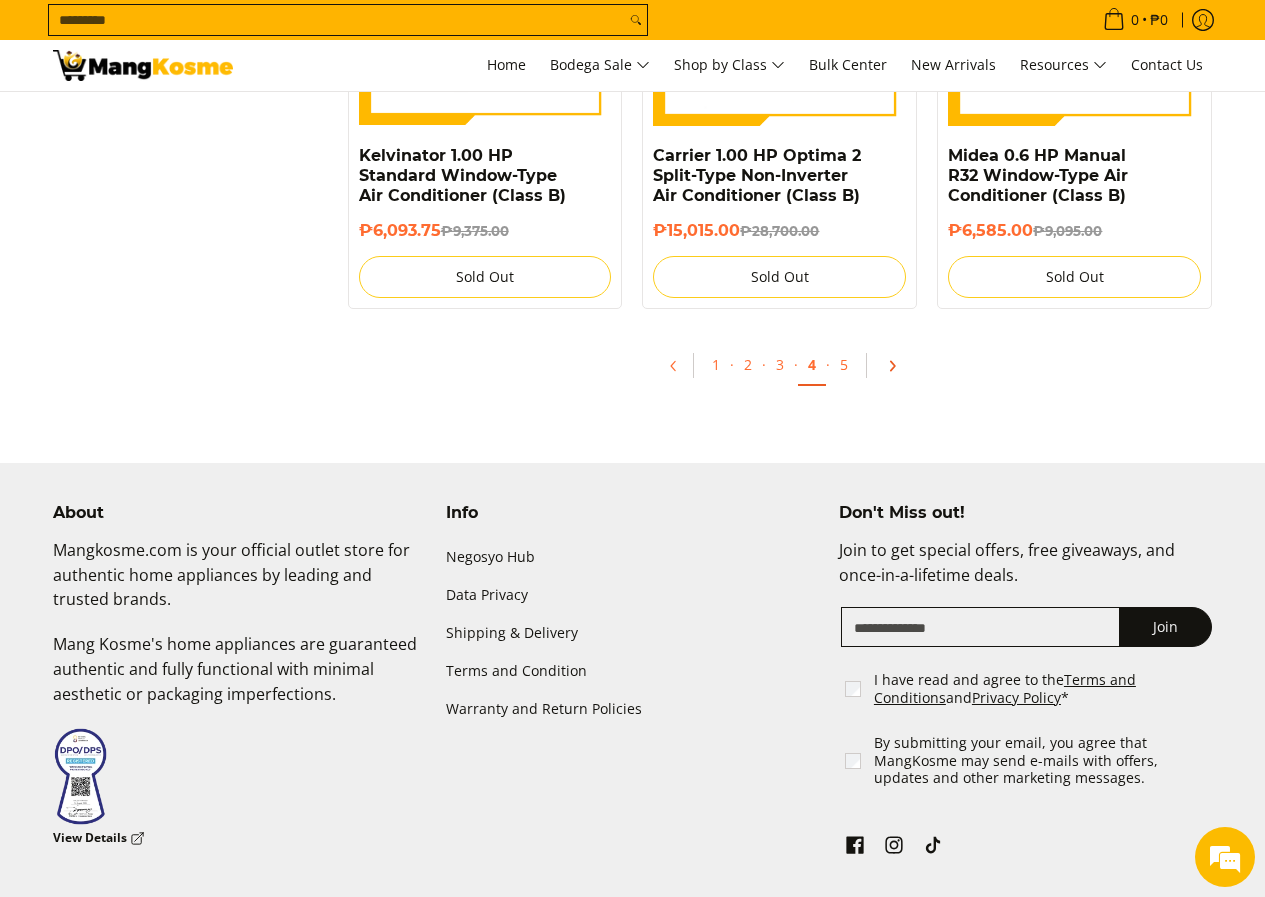 click at bounding box center [889, 366] 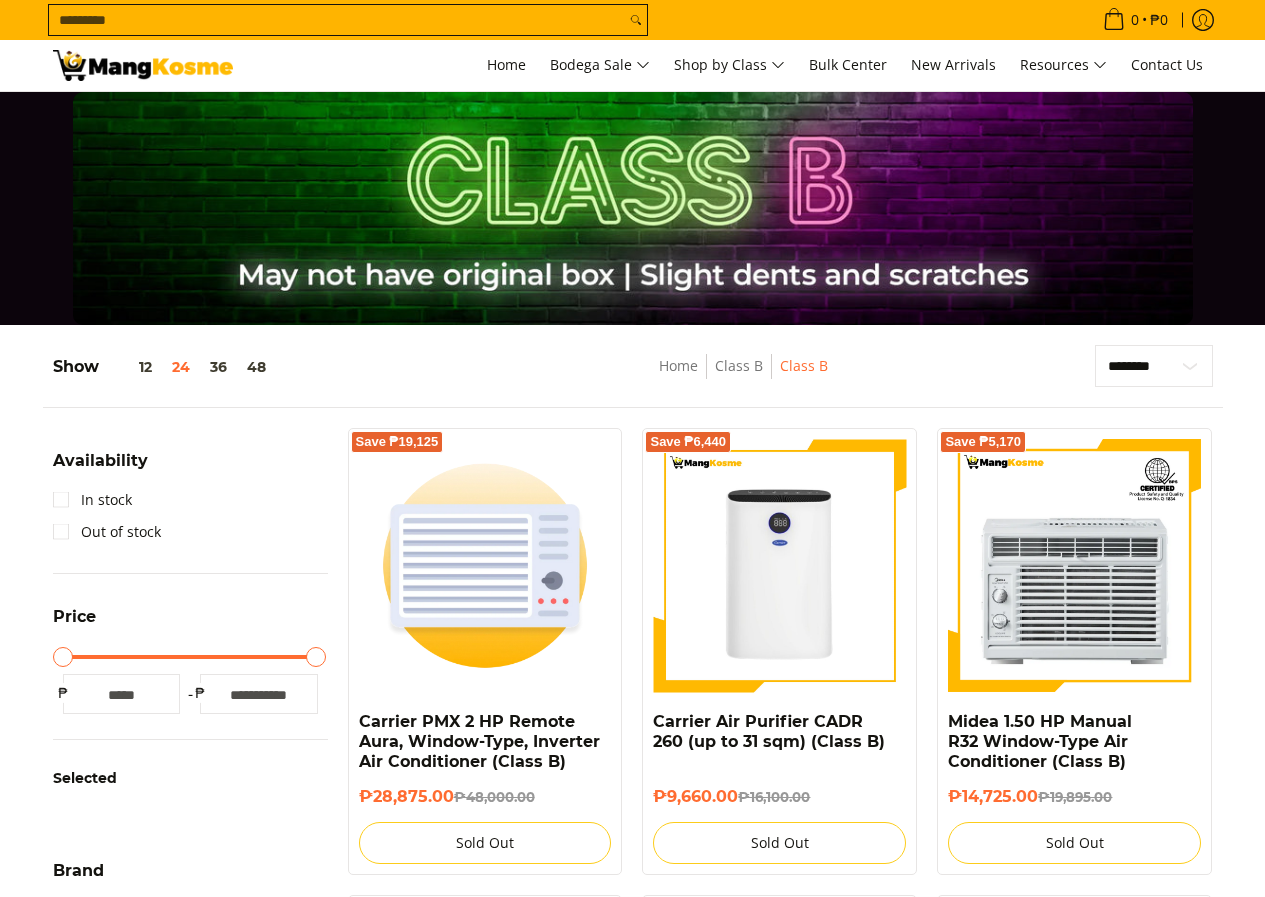 scroll, scrollTop: 0, scrollLeft: 0, axis: both 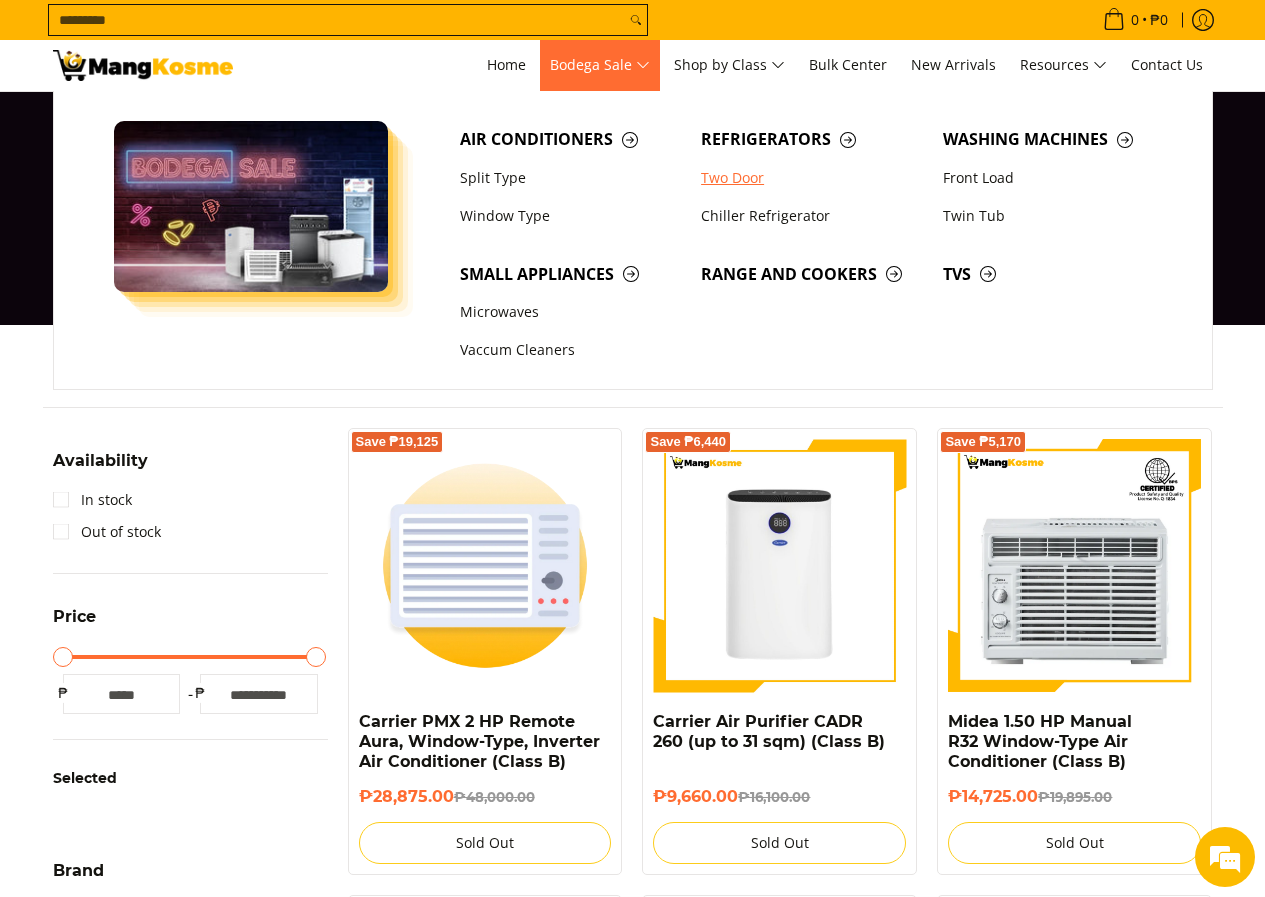 click on "Two Door" at bounding box center (812, 178) 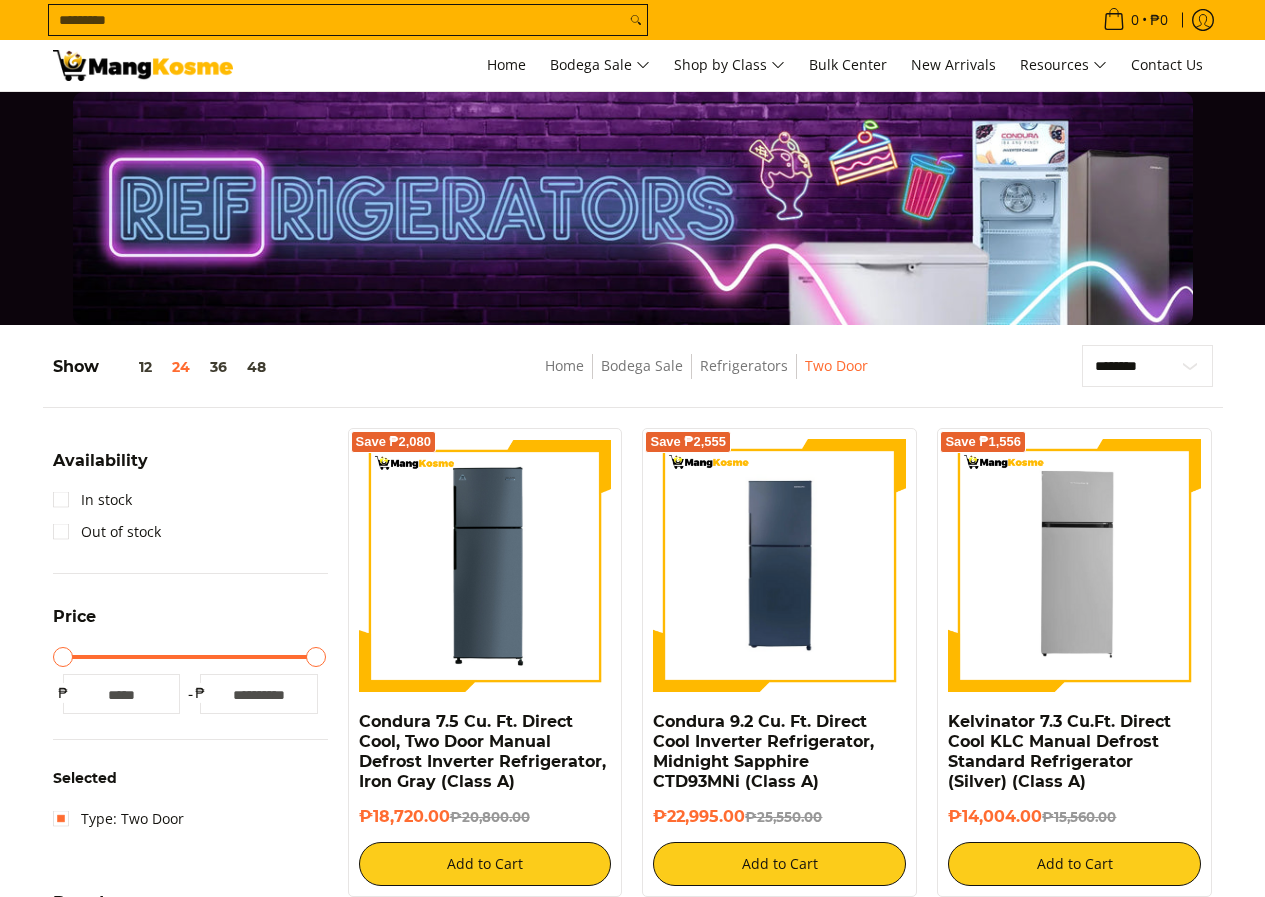 scroll, scrollTop: 0, scrollLeft: 0, axis: both 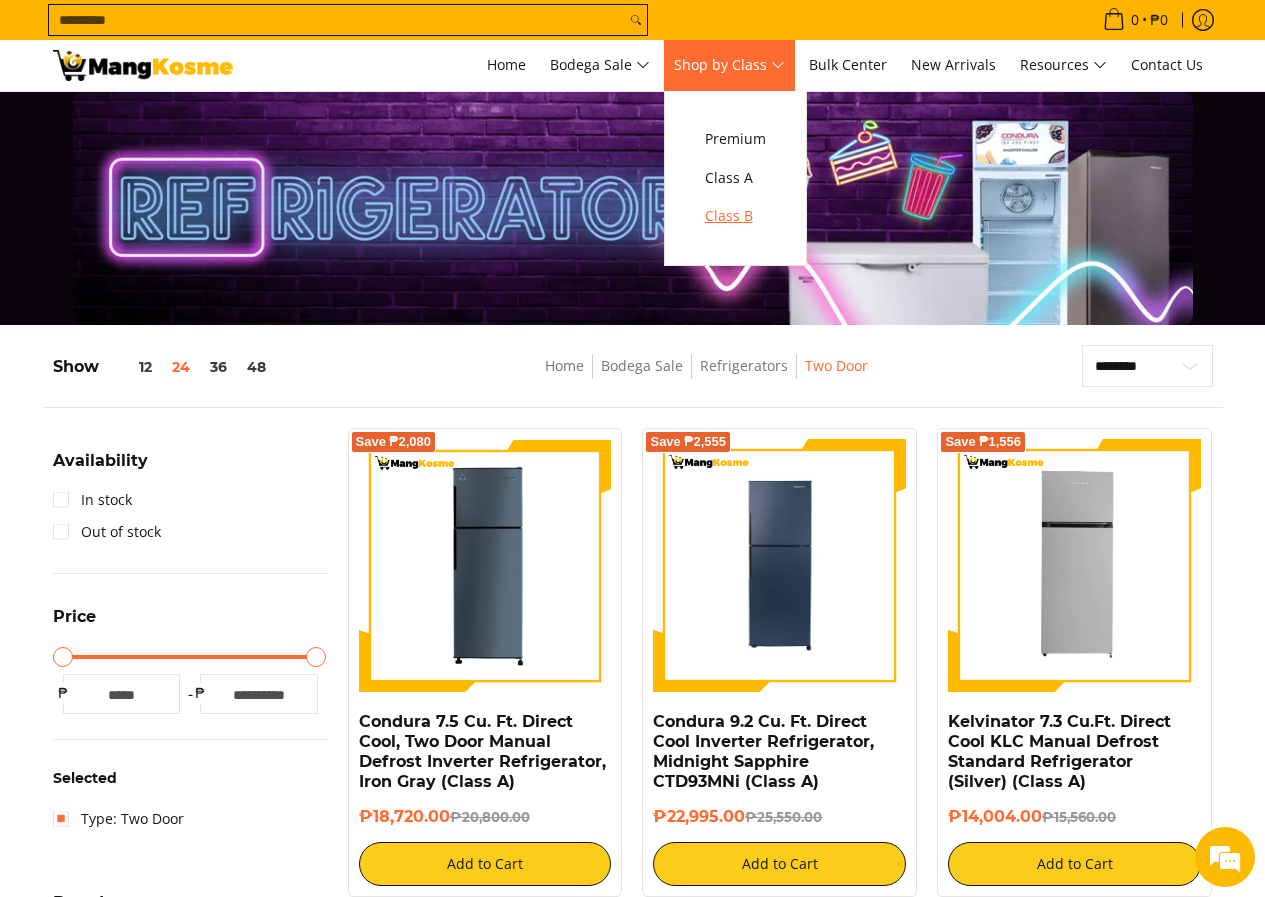 click on "Class B" at bounding box center (735, 216) 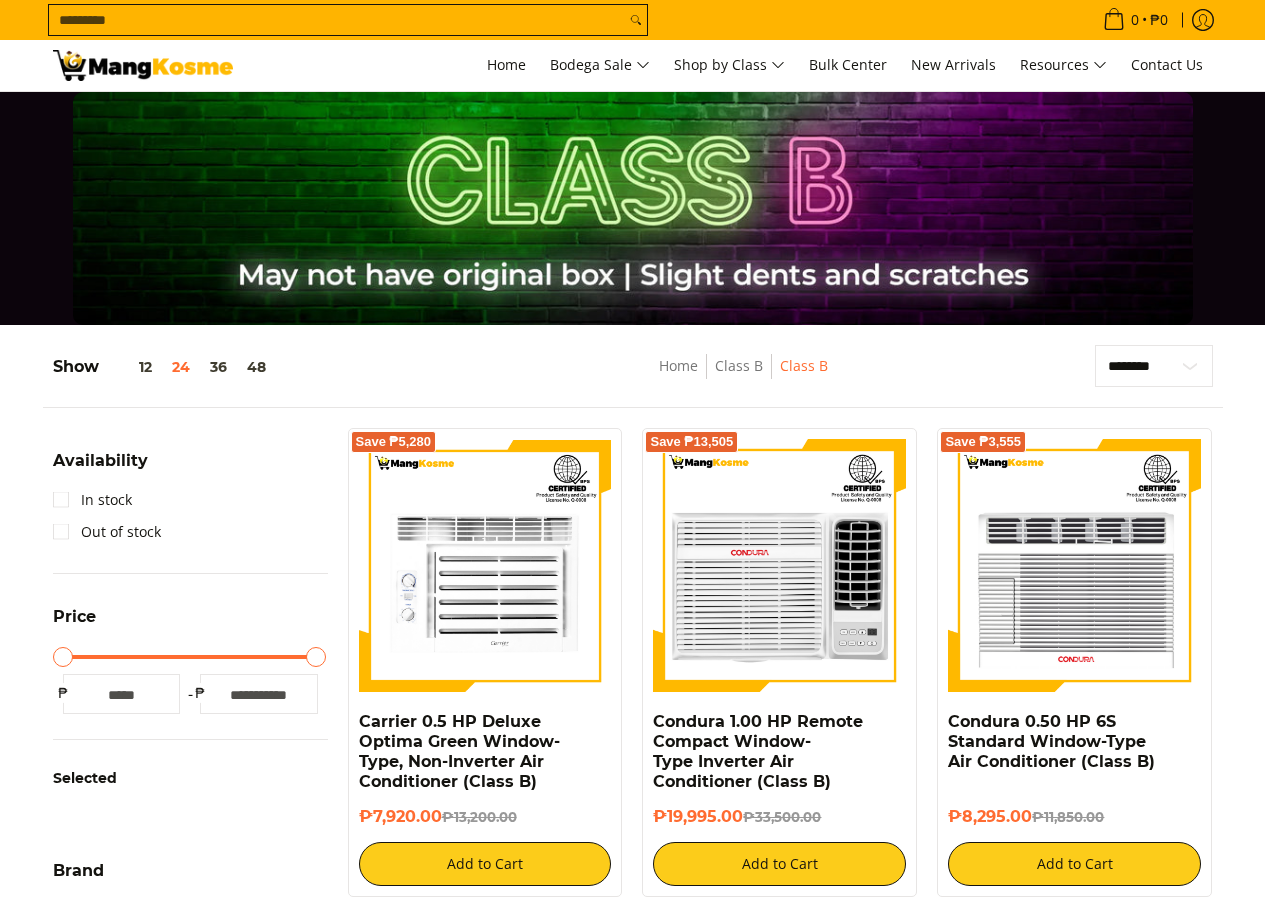 scroll, scrollTop: 0, scrollLeft: 0, axis: both 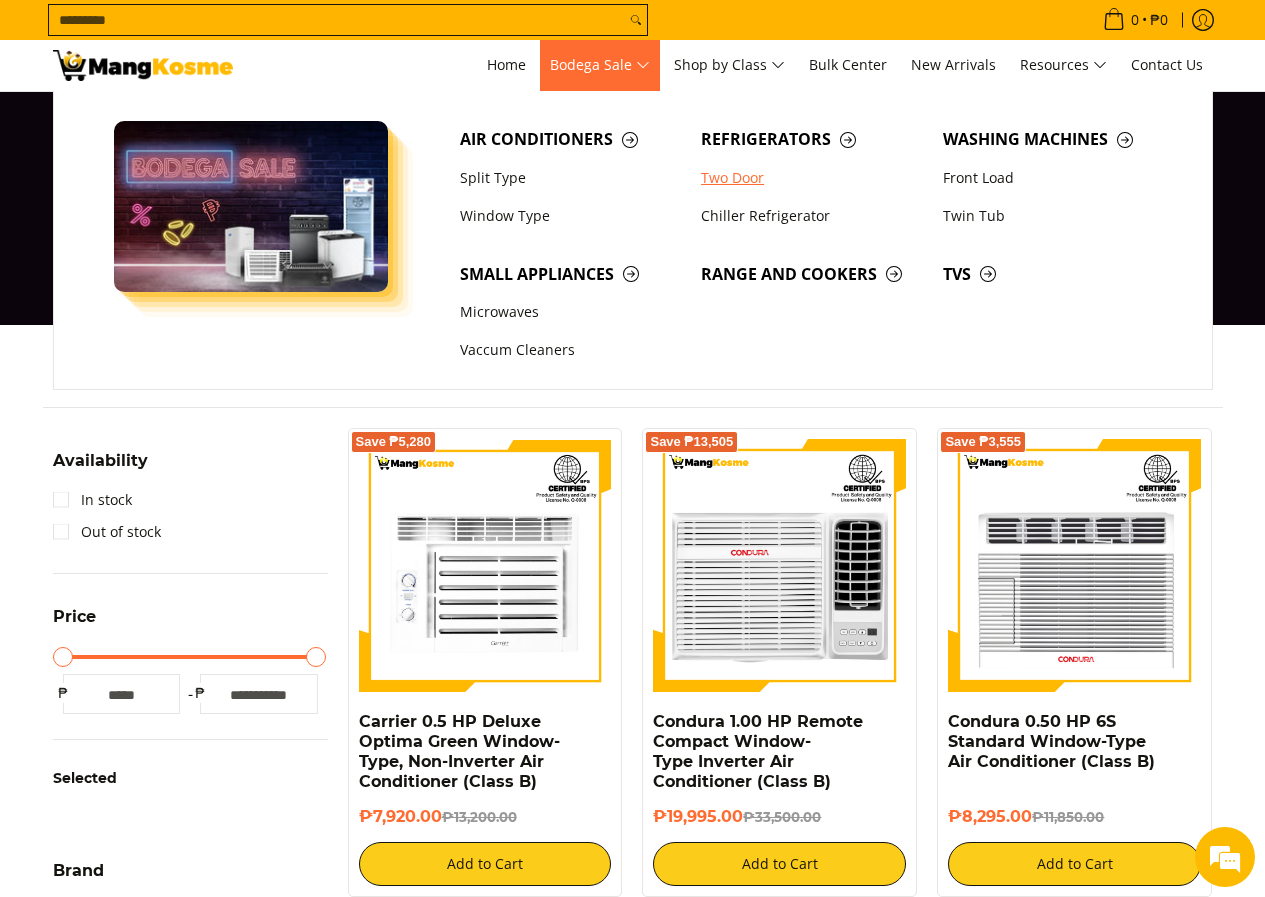 click on "Two Door" at bounding box center [812, 178] 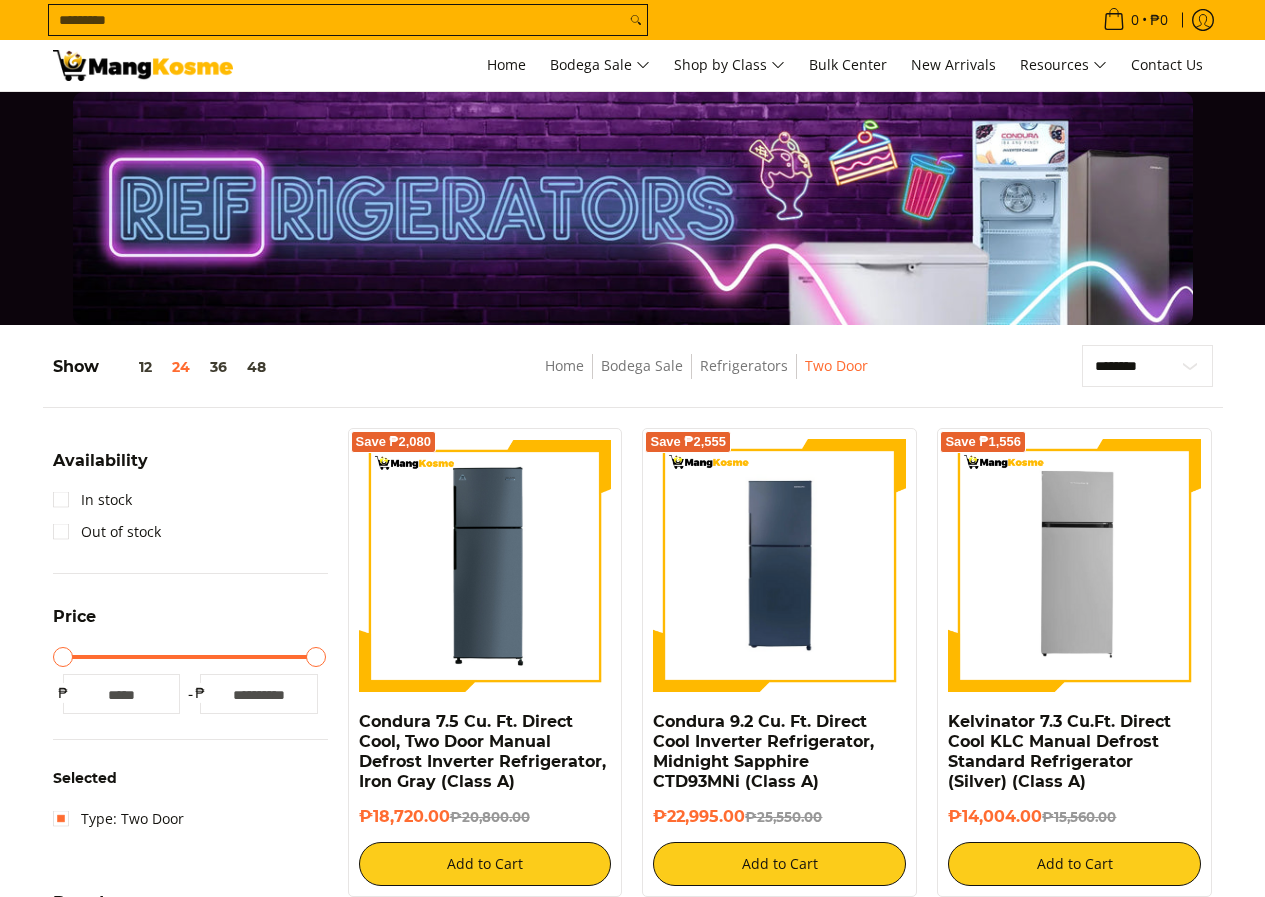 scroll, scrollTop: 0, scrollLeft: 0, axis: both 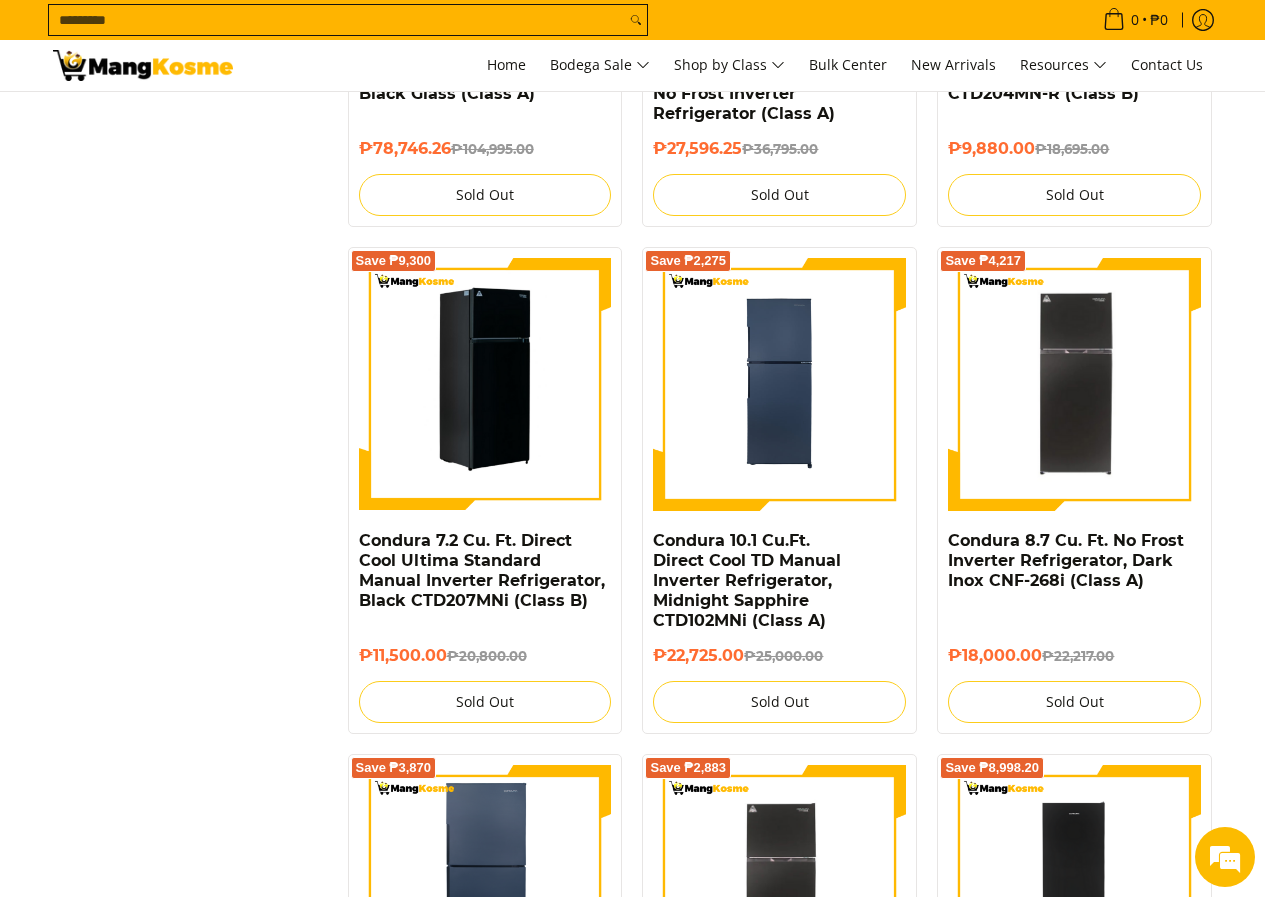 click at bounding box center [485, 384] 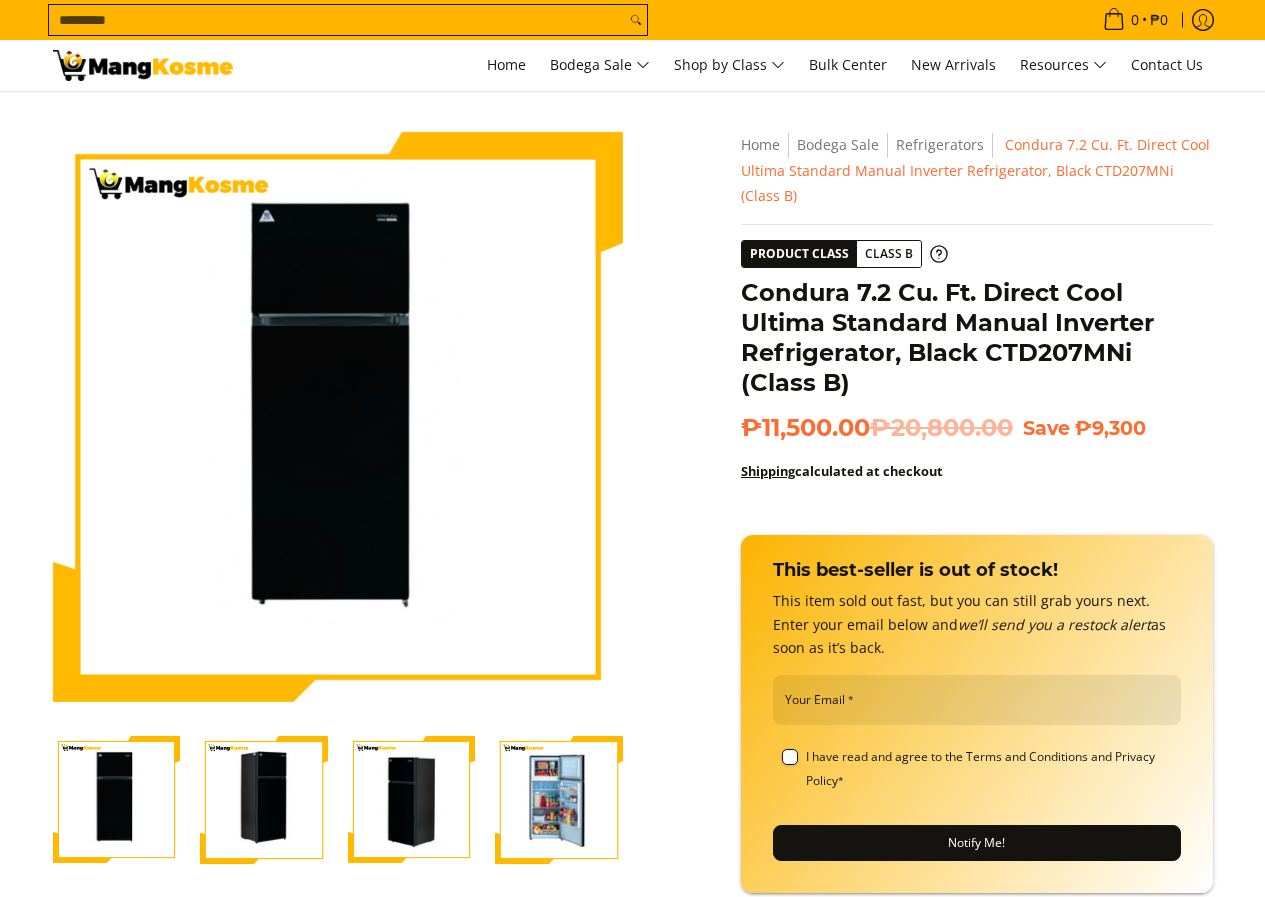 scroll, scrollTop: 0, scrollLeft: 0, axis: both 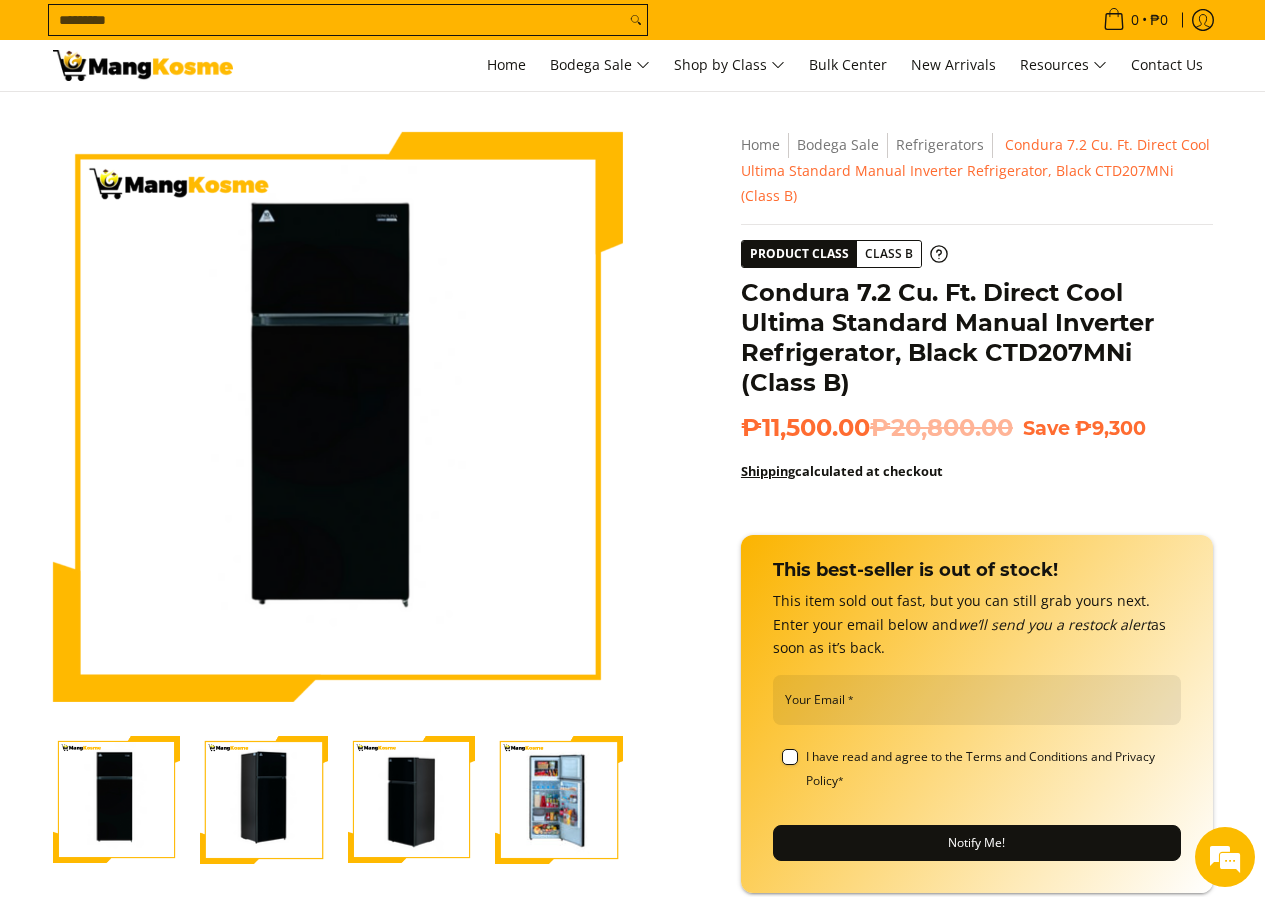 click at bounding box center (559, 800) 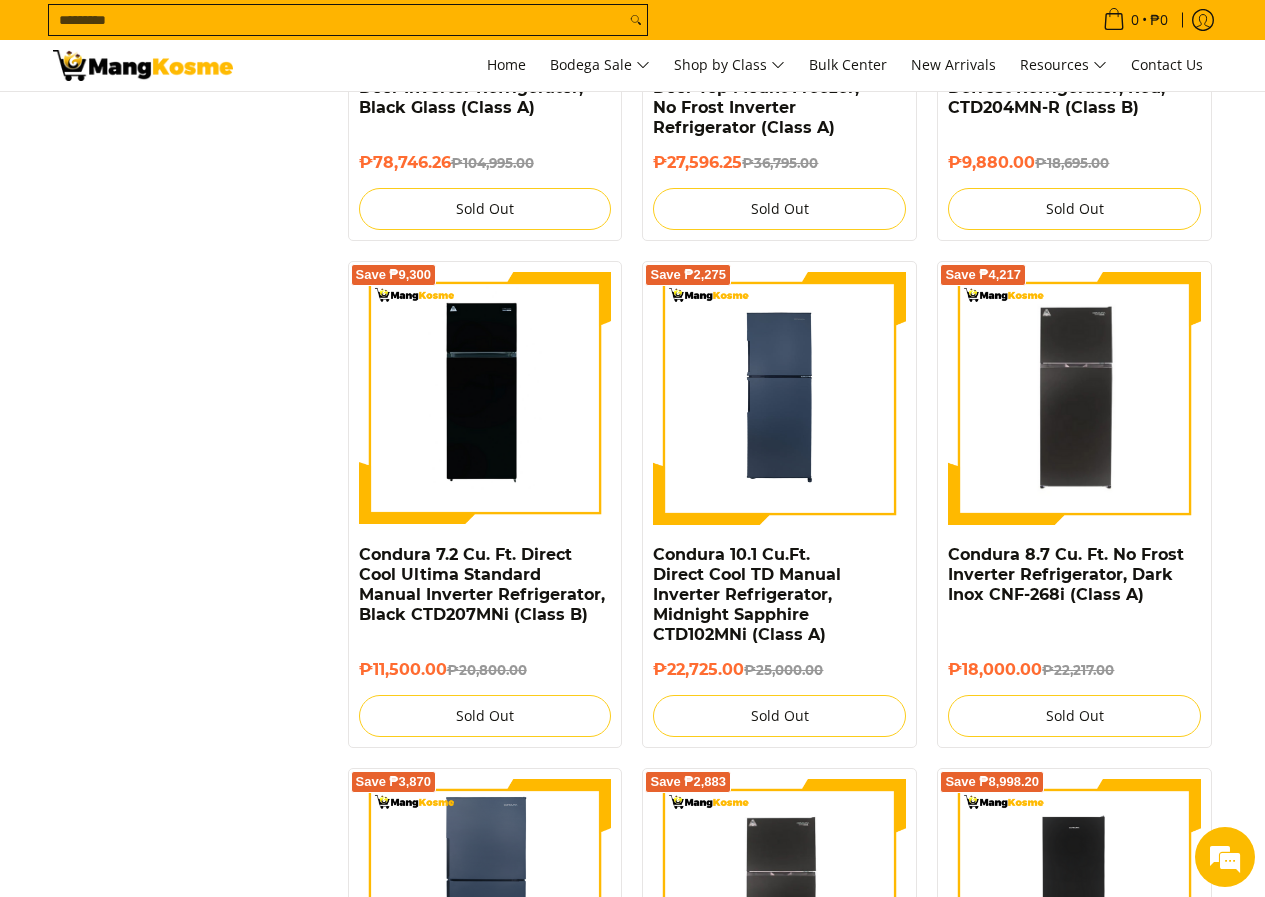 scroll, scrollTop: 0, scrollLeft: 0, axis: both 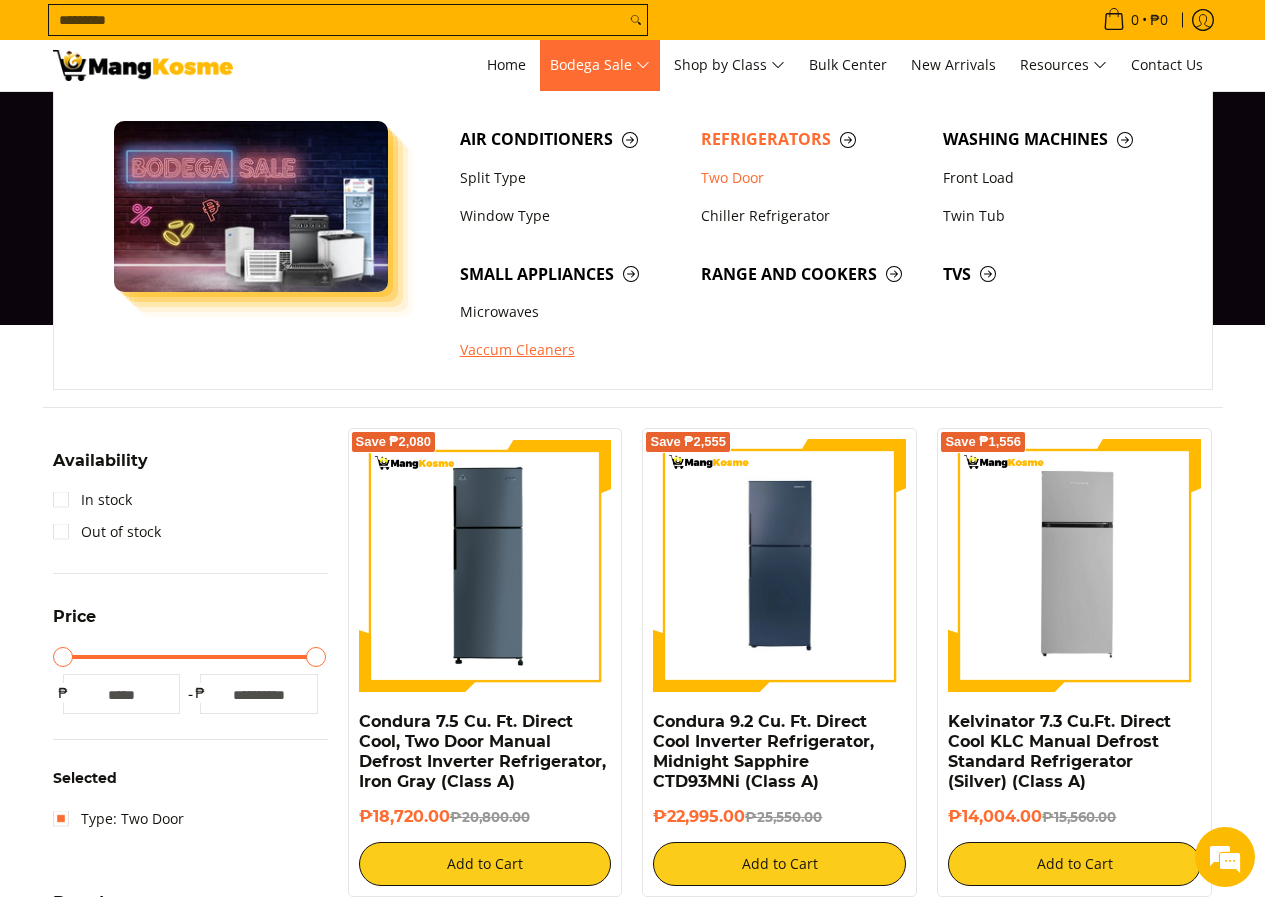 click on "Vaccum Cleaners" at bounding box center [571, 350] 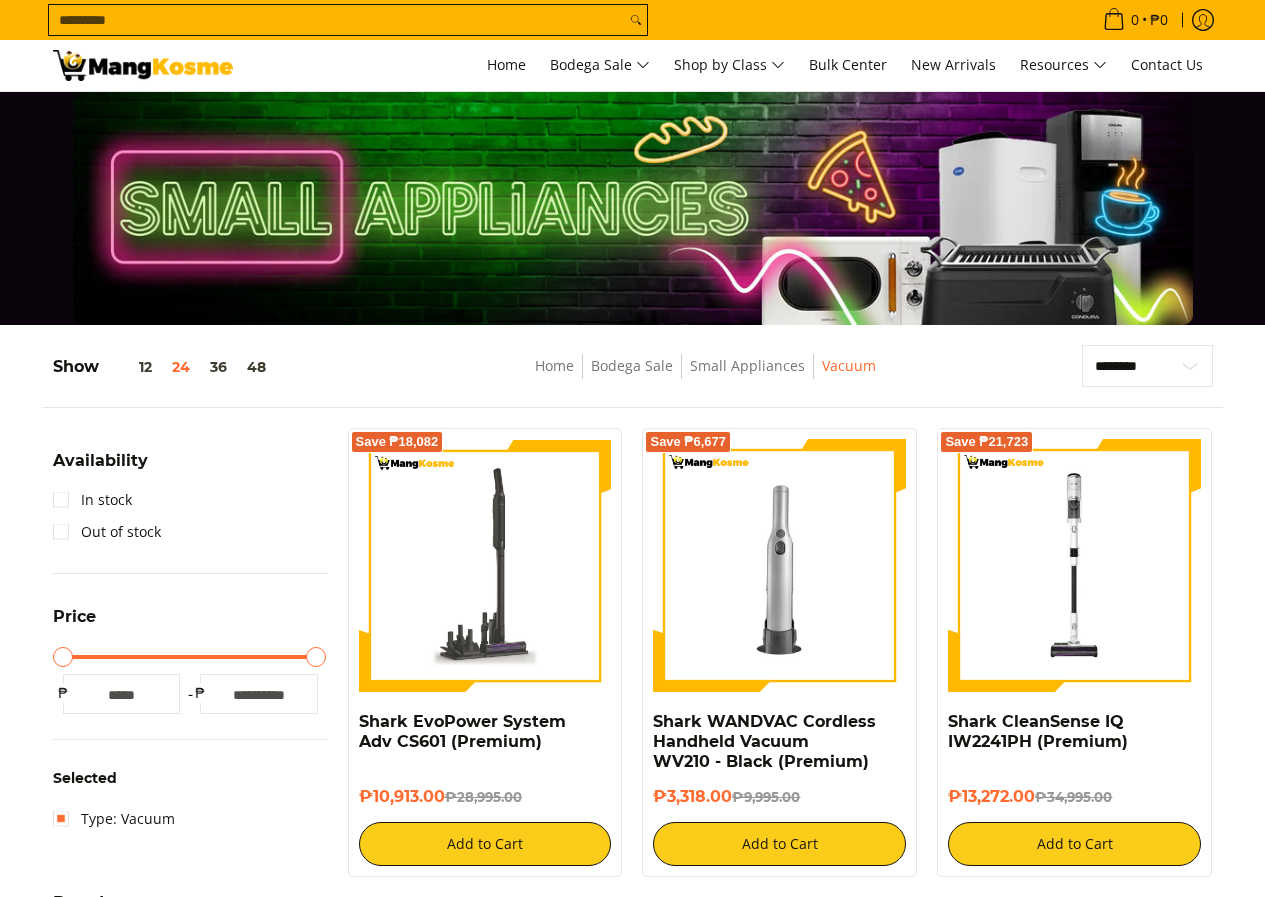scroll, scrollTop: 0, scrollLeft: 0, axis: both 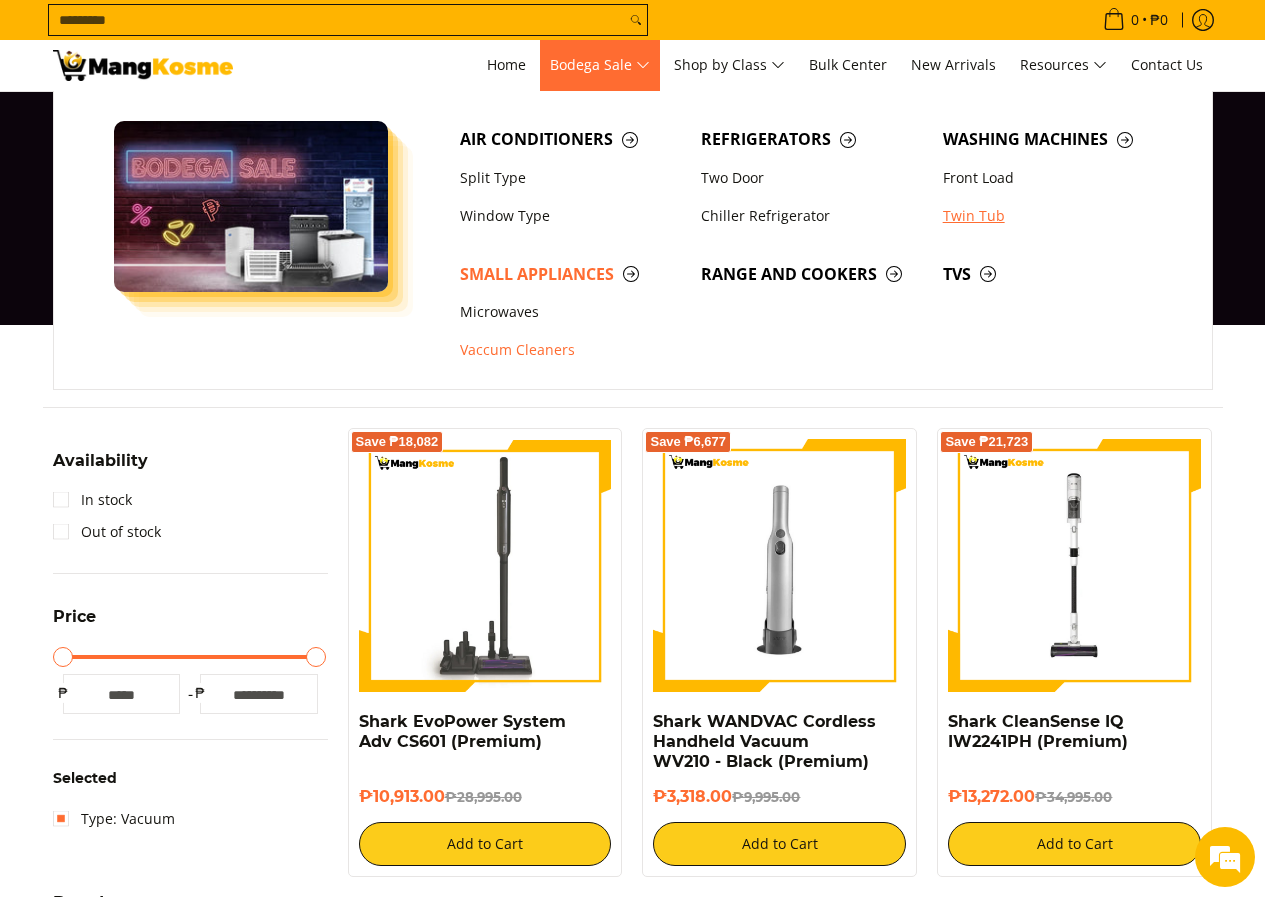 click on "Twin Tub" at bounding box center (1054, 216) 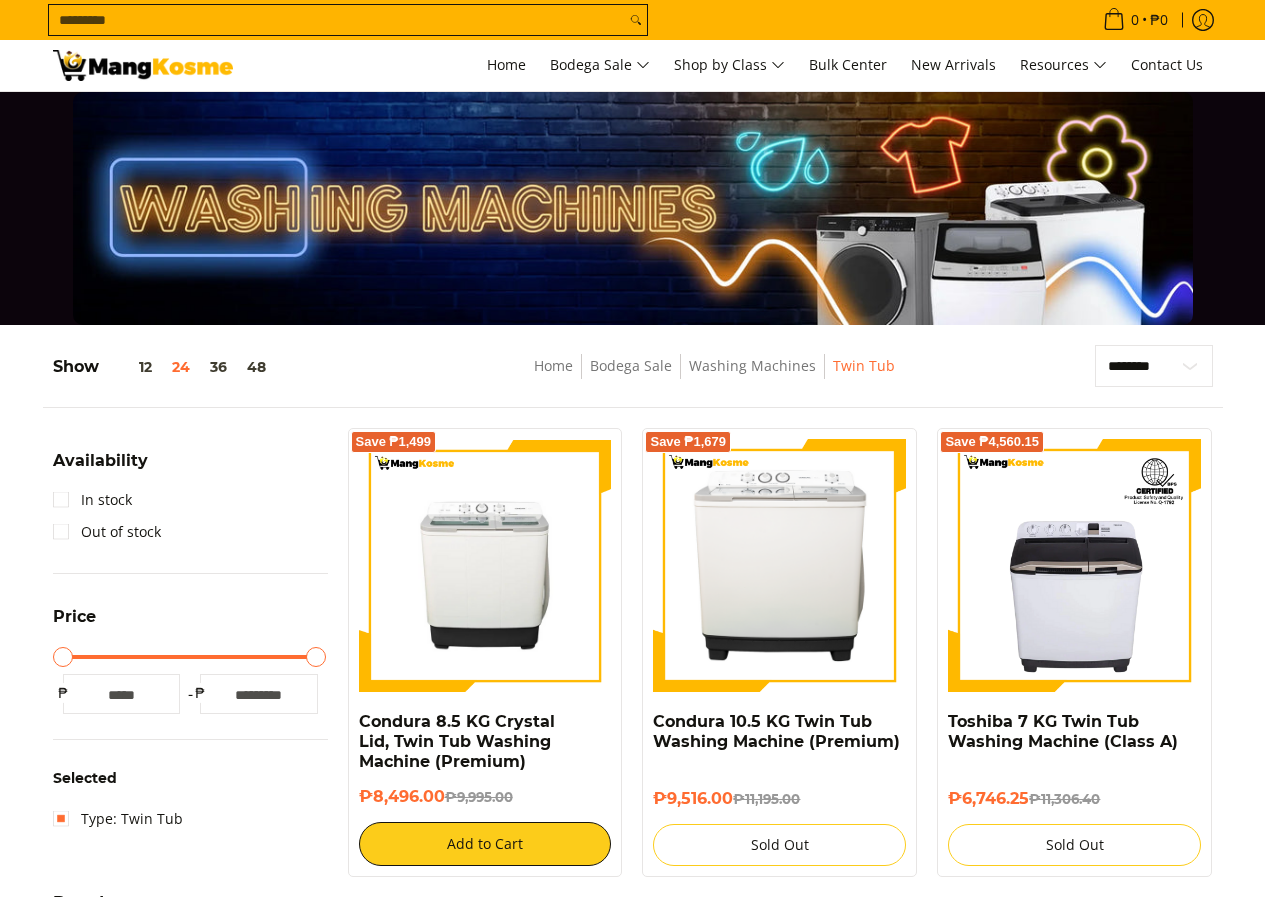 scroll, scrollTop: 0, scrollLeft: 0, axis: both 